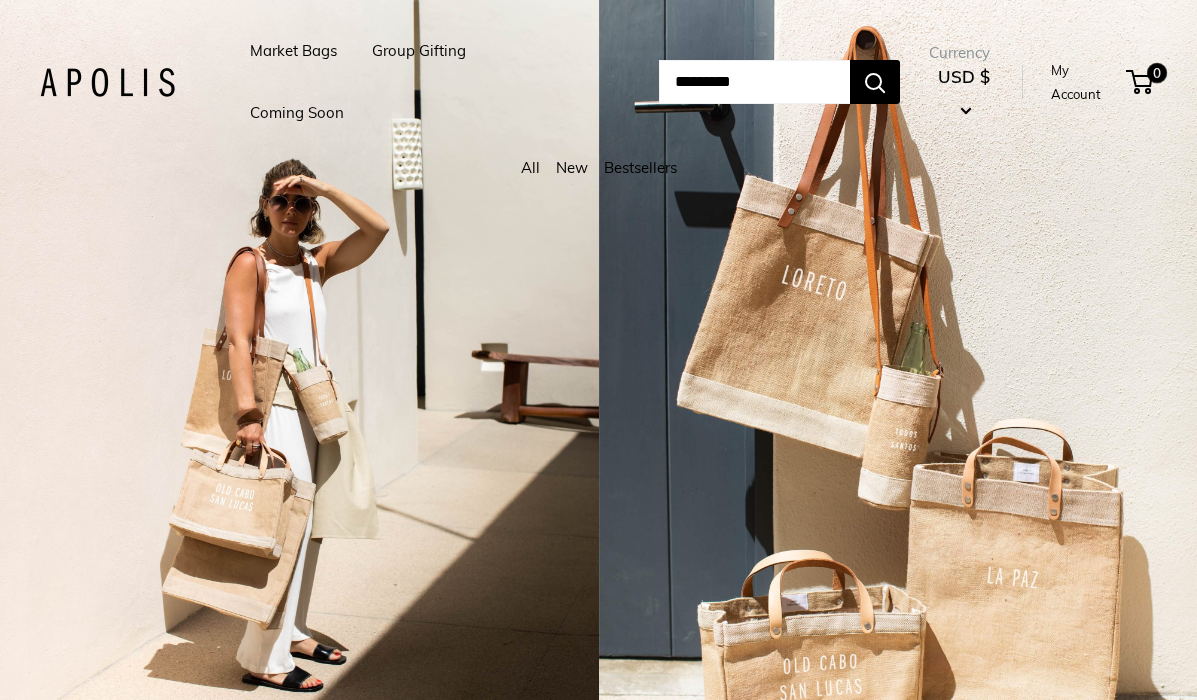 scroll, scrollTop: 0, scrollLeft: 0, axis: both 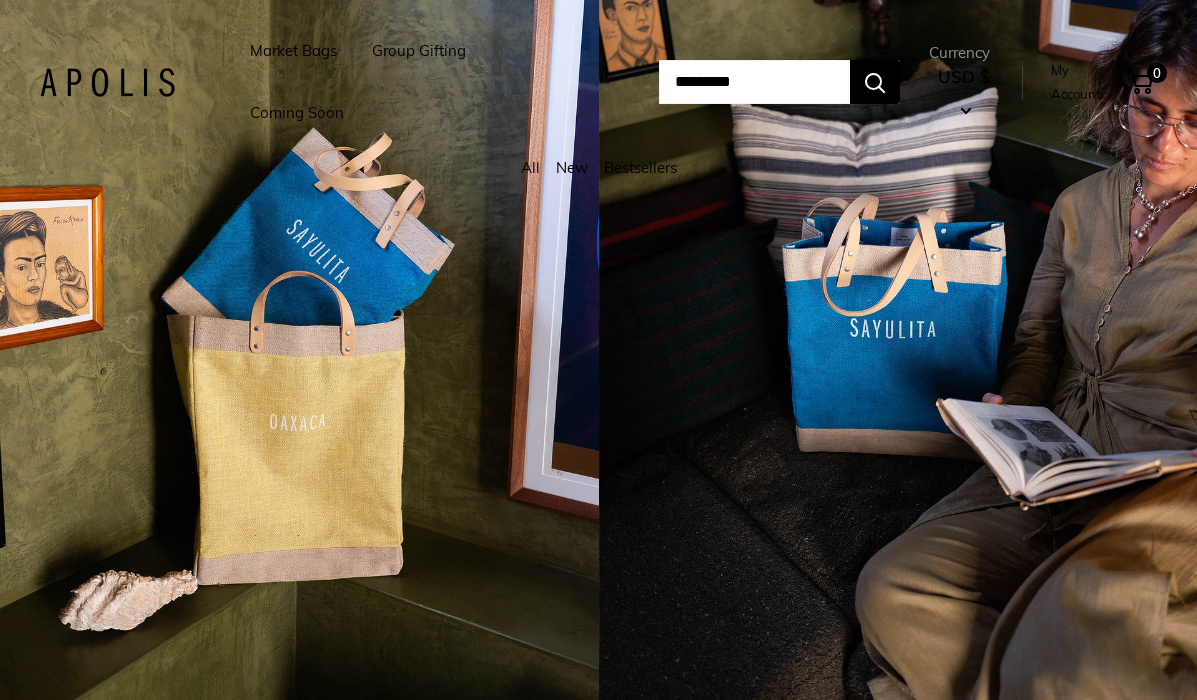 click on "Market Bags" at bounding box center [293, 51] 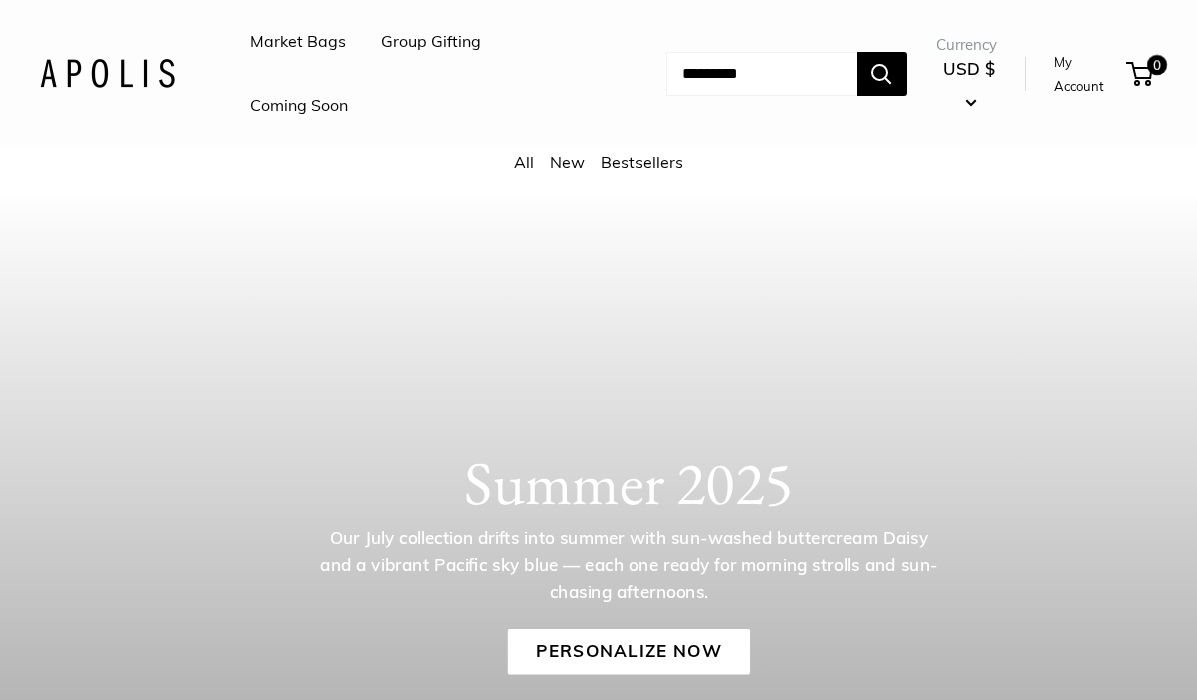scroll, scrollTop: 0, scrollLeft: 0, axis: both 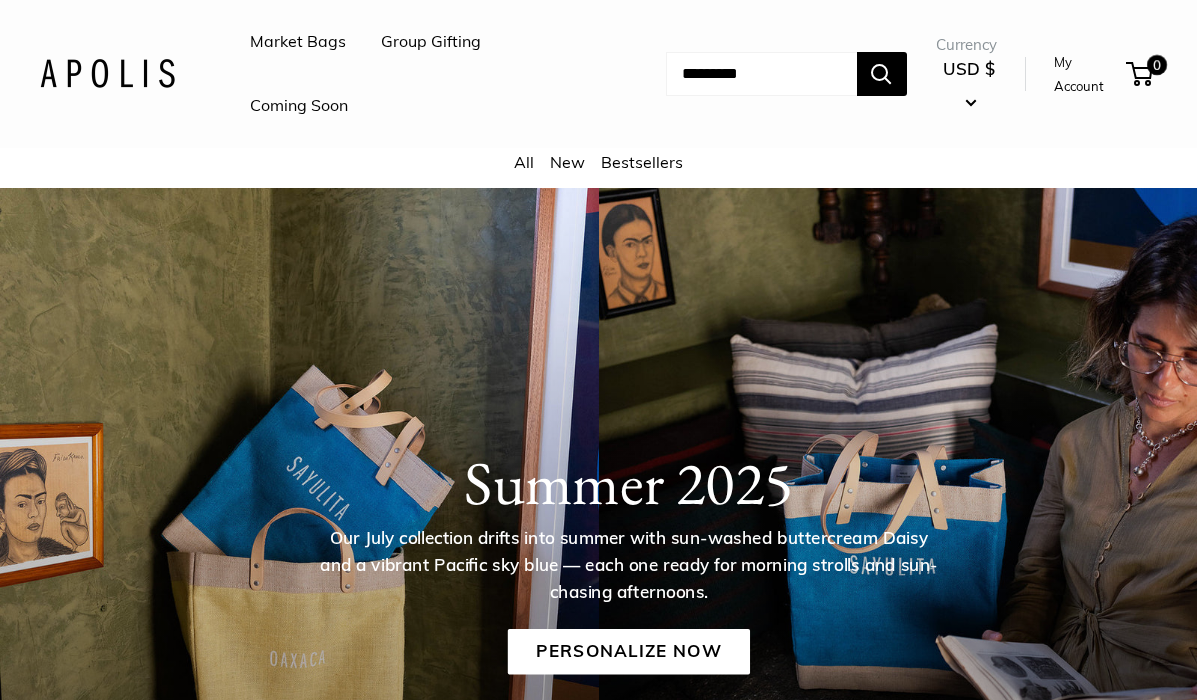 click on "Market Bags" at bounding box center (298, 42) 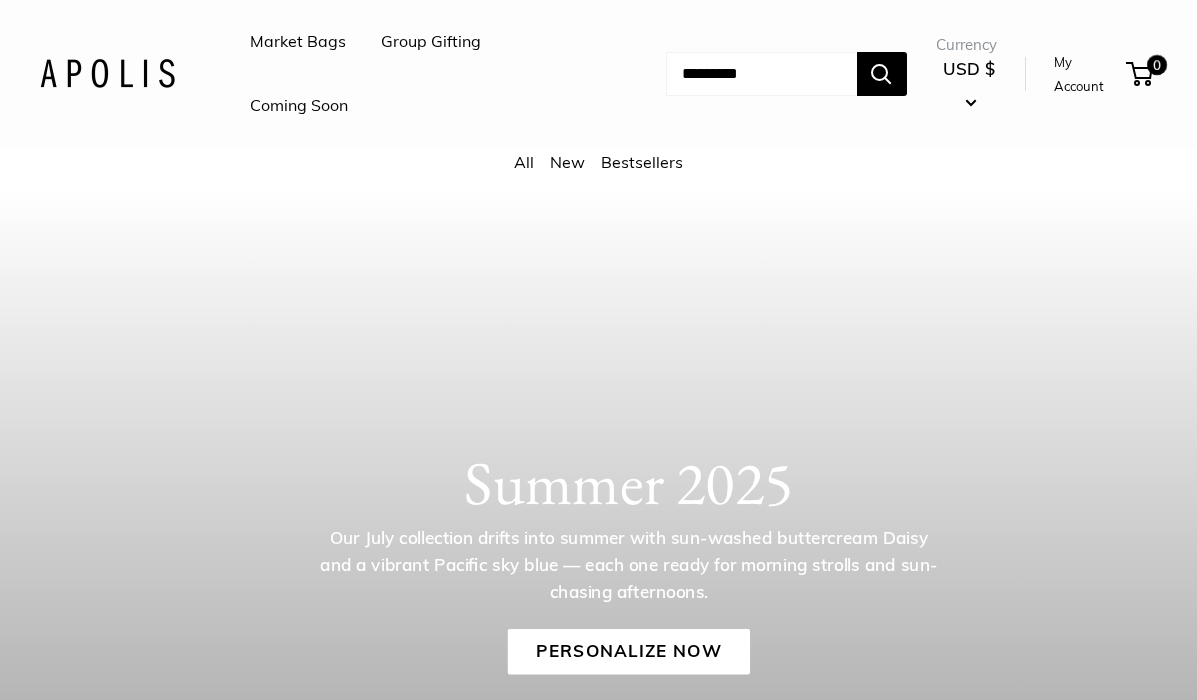 scroll, scrollTop: 0, scrollLeft: 0, axis: both 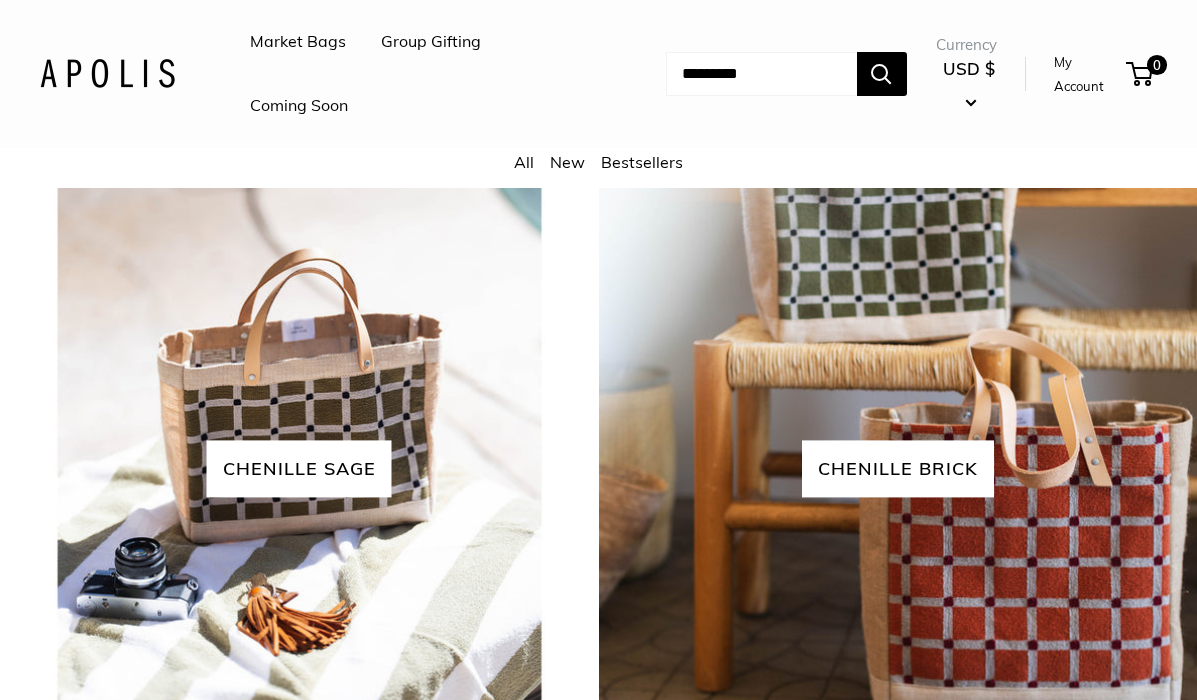 click on "View all" at bounding box center (635, 134) 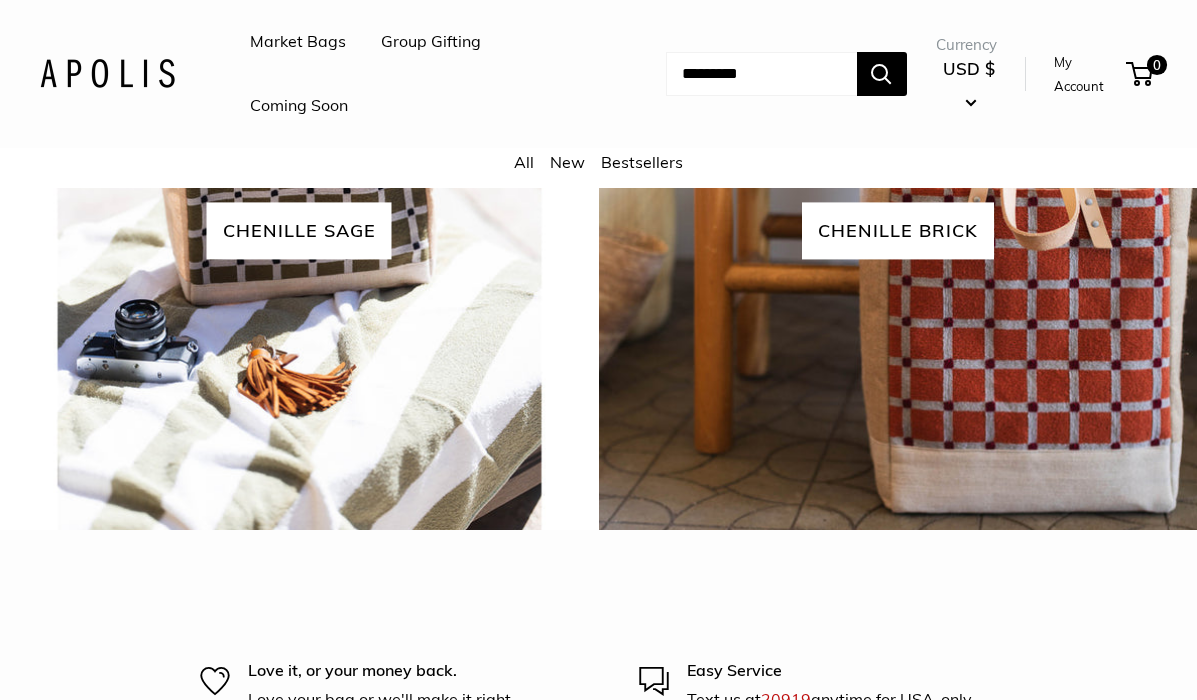 scroll, scrollTop: 4253, scrollLeft: 0, axis: vertical 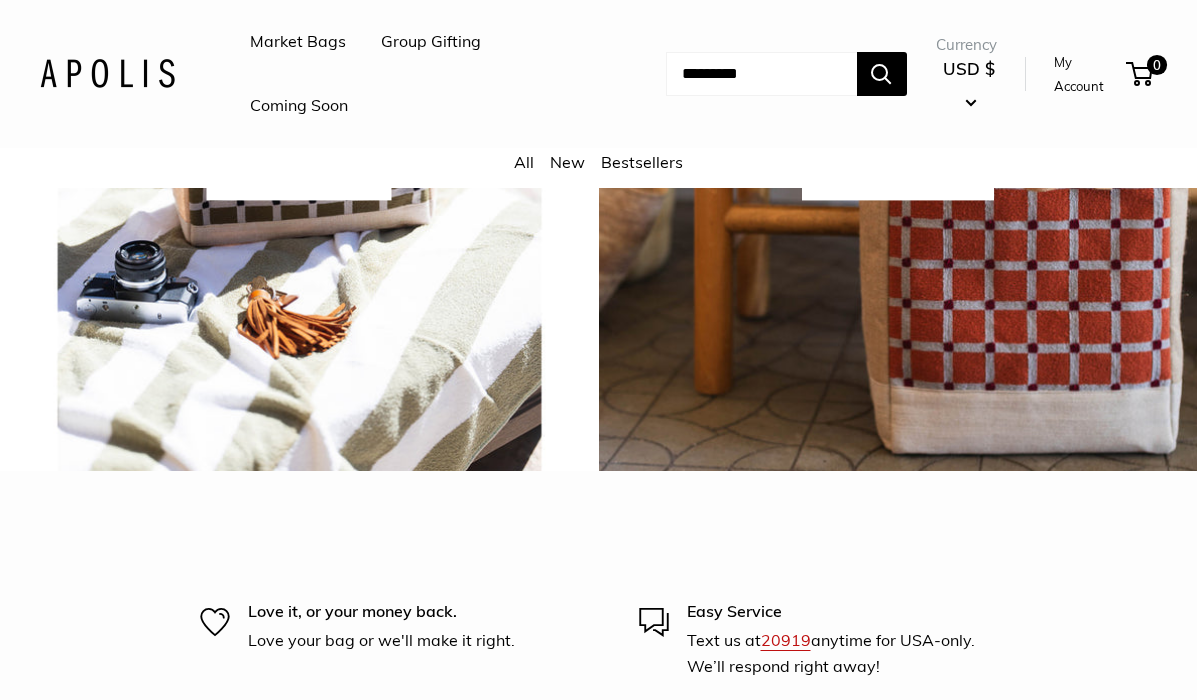 click at bounding box center [898, 171] 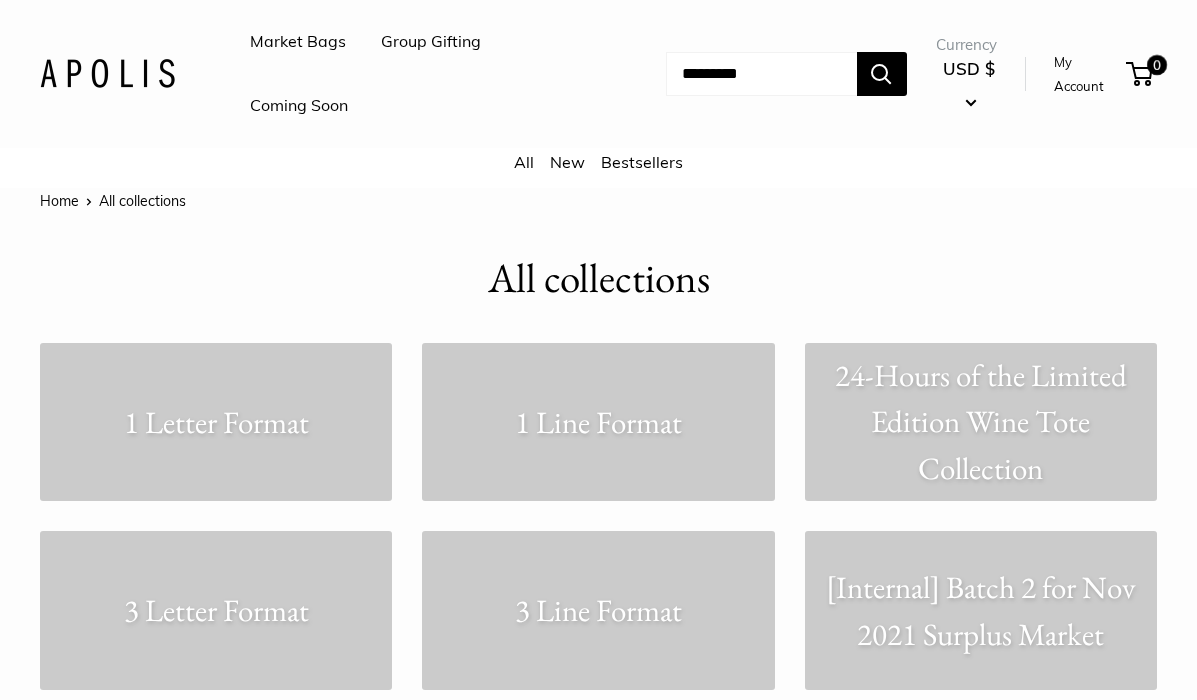 scroll, scrollTop: 0, scrollLeft: 0, axis: both 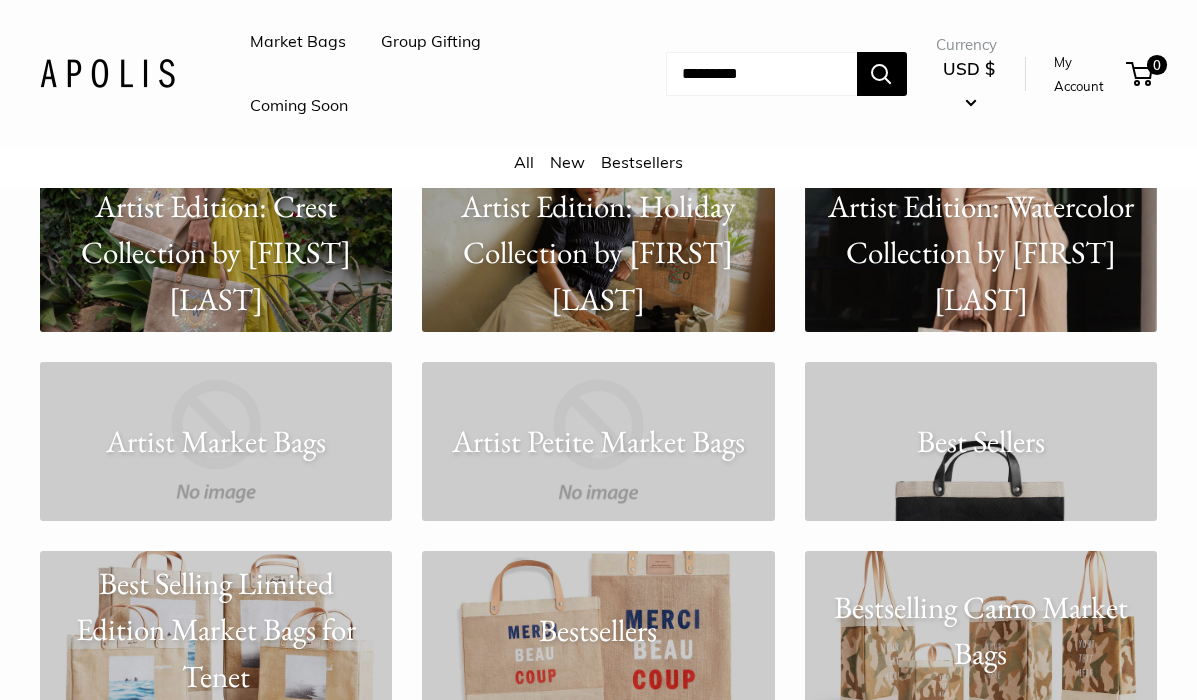 click on "Best Sellers" at bounding box center (981, 441) 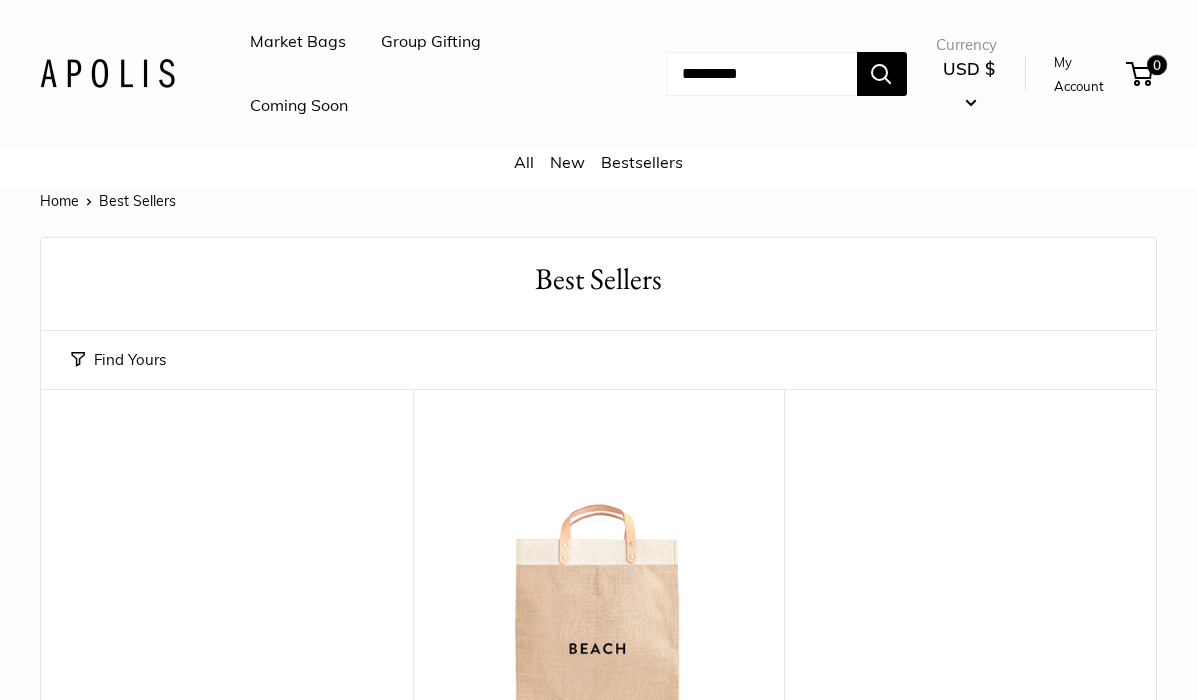 scroll, scrollTop: 0, scrollLeft: 0, axis: both 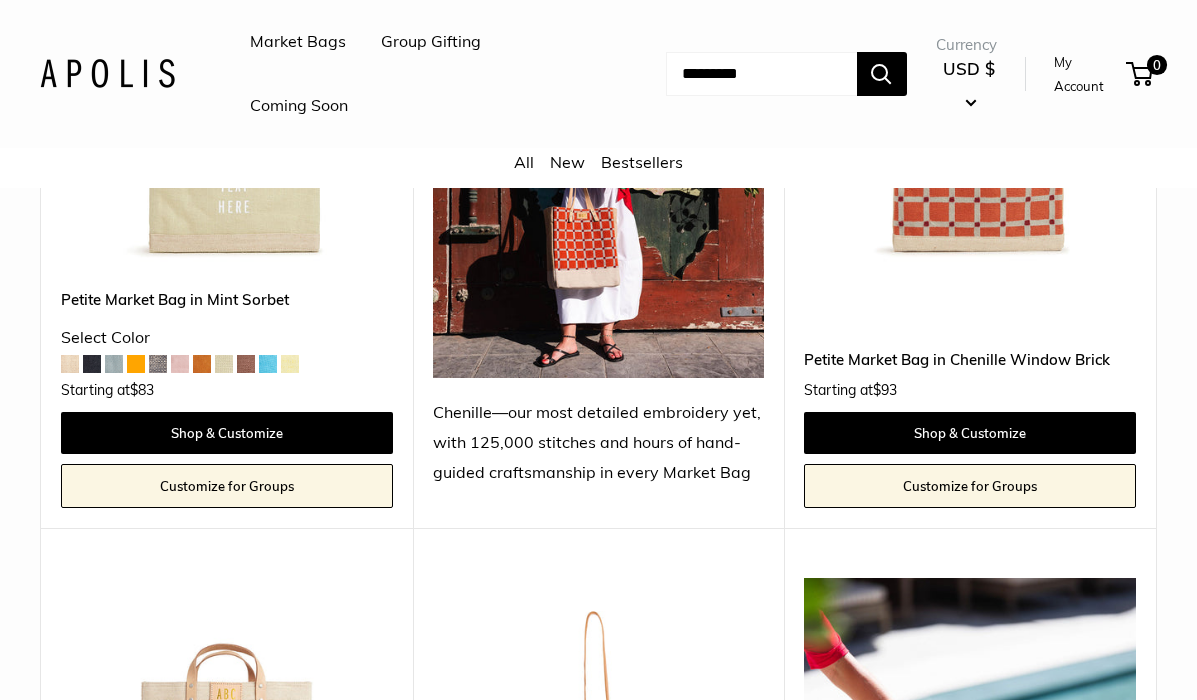 click at bounding box center (599, 157) 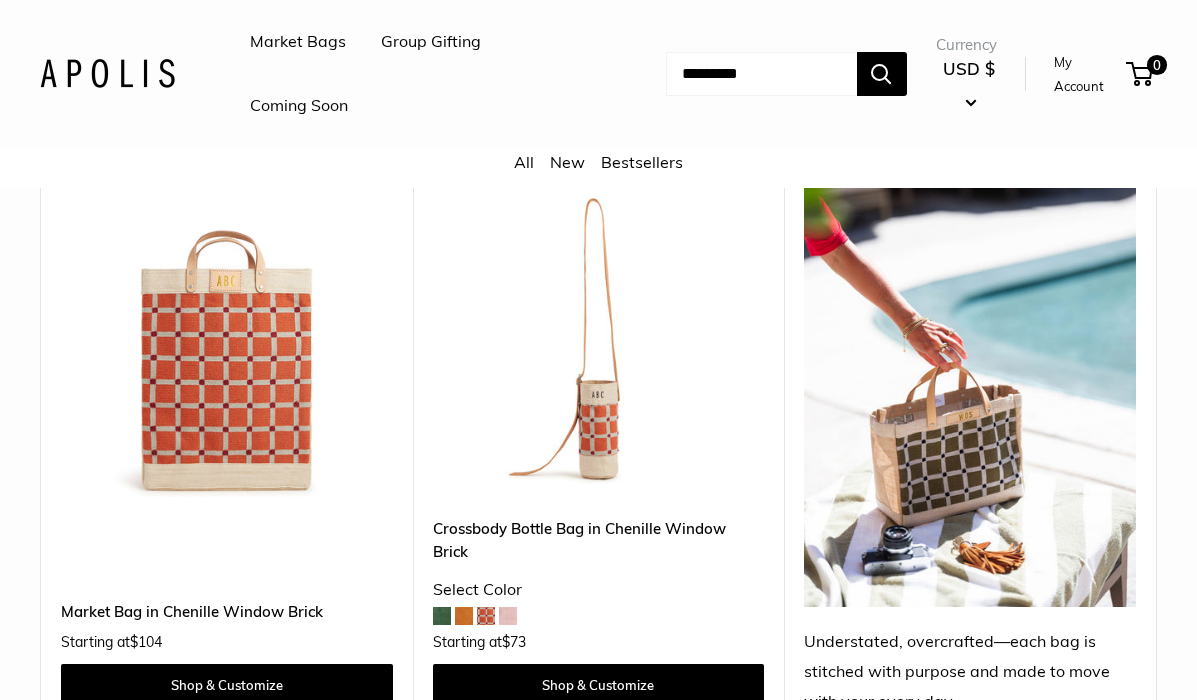 scroll, scrollTop: 7502, scrollLeft: 0, axis: vertical 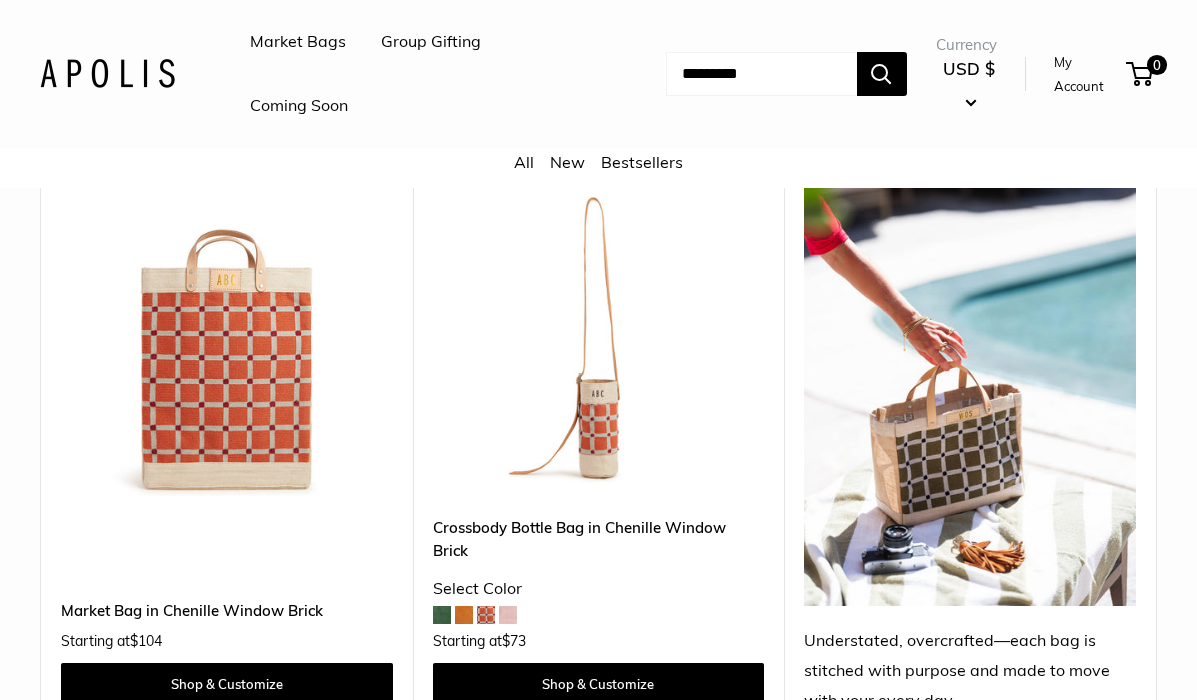 click at bounding box center [0, 0] 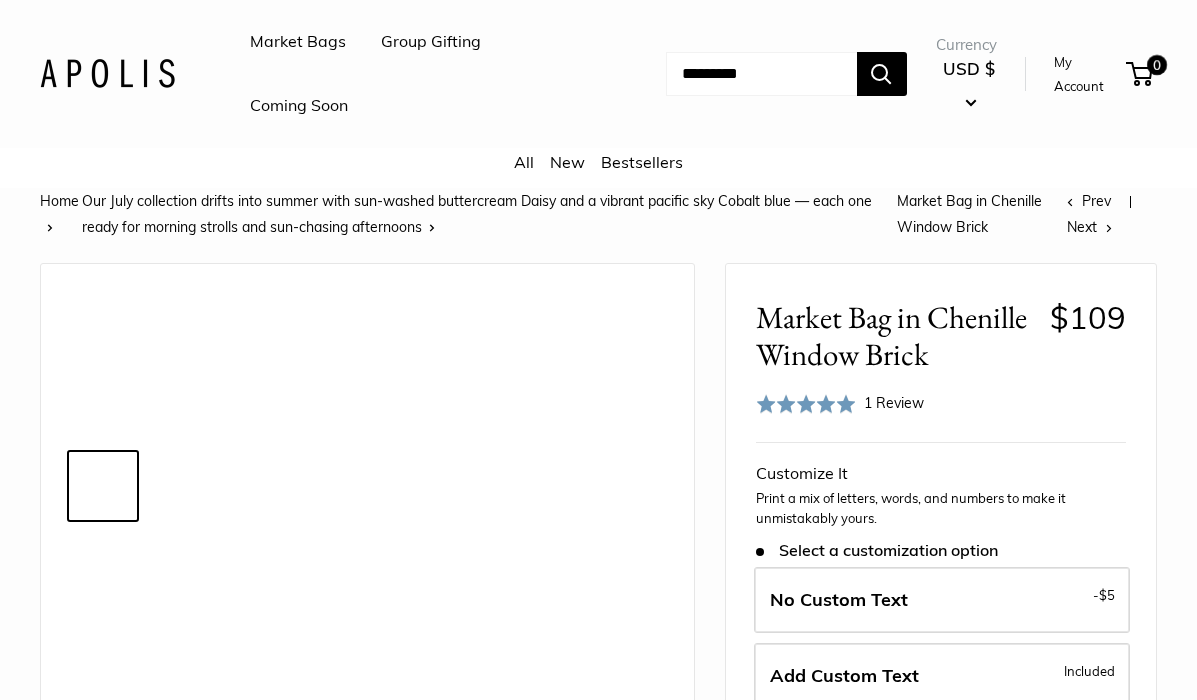 scroll, scrollTop: 0, scrollLeft: 0, axis: both 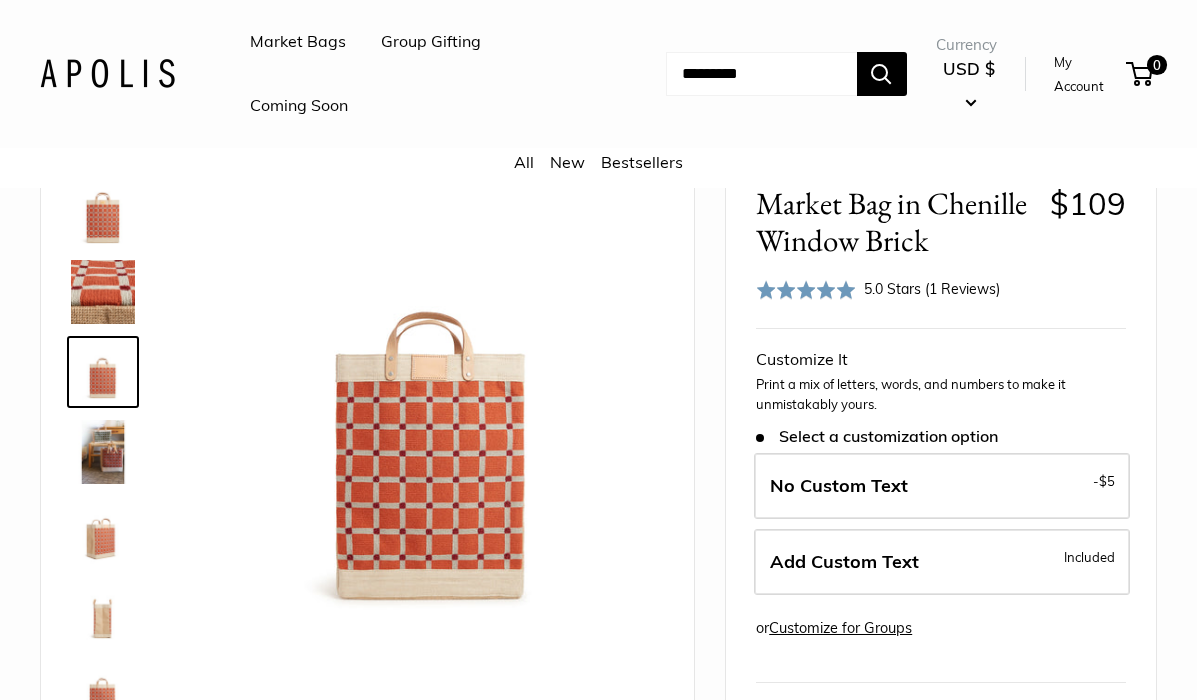 click at bounding box center (103, 452) 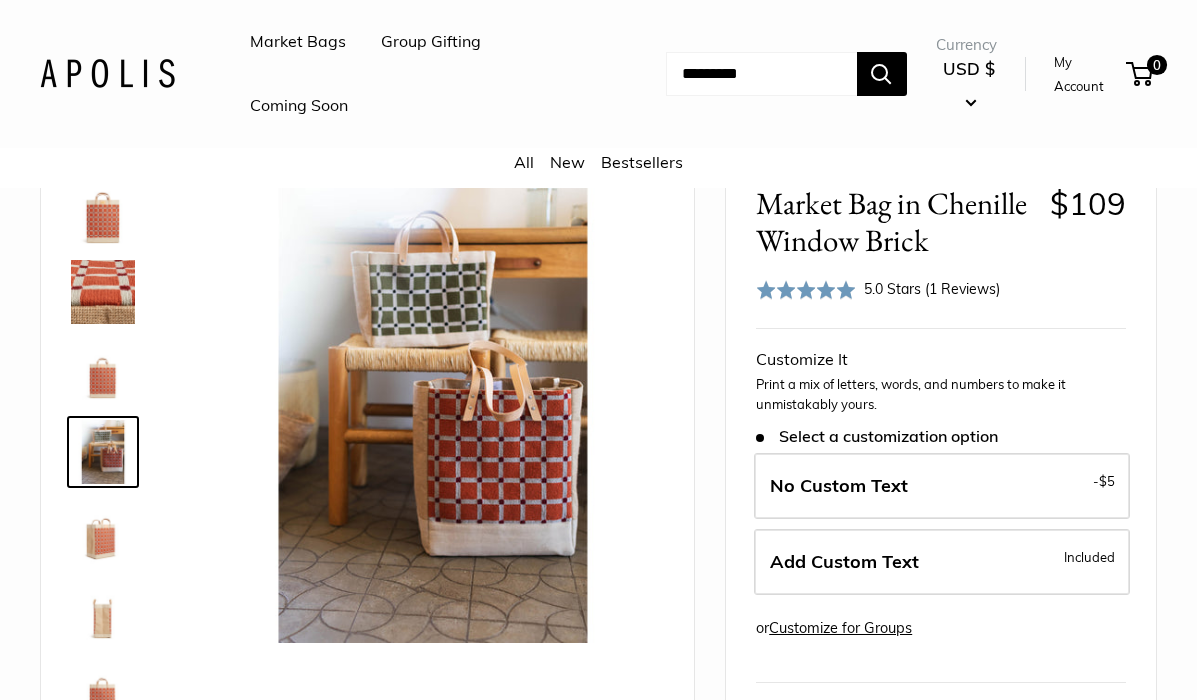 click at bounding box center (103, 532) 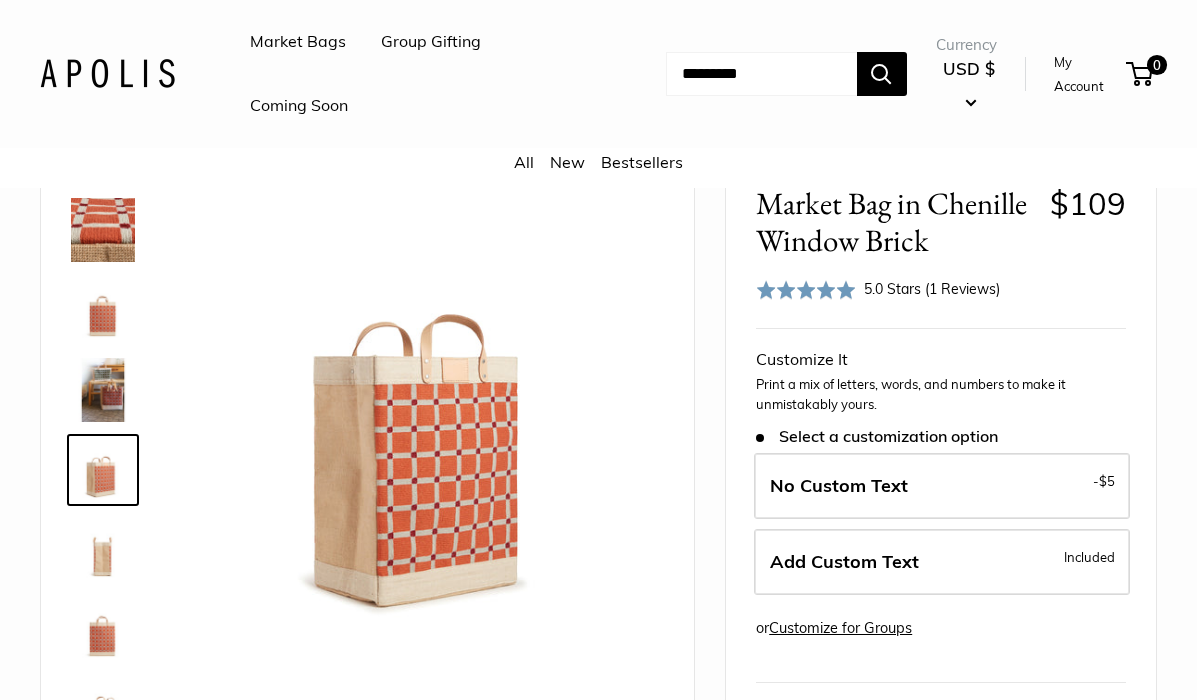 click at bounding box center (103, 550) 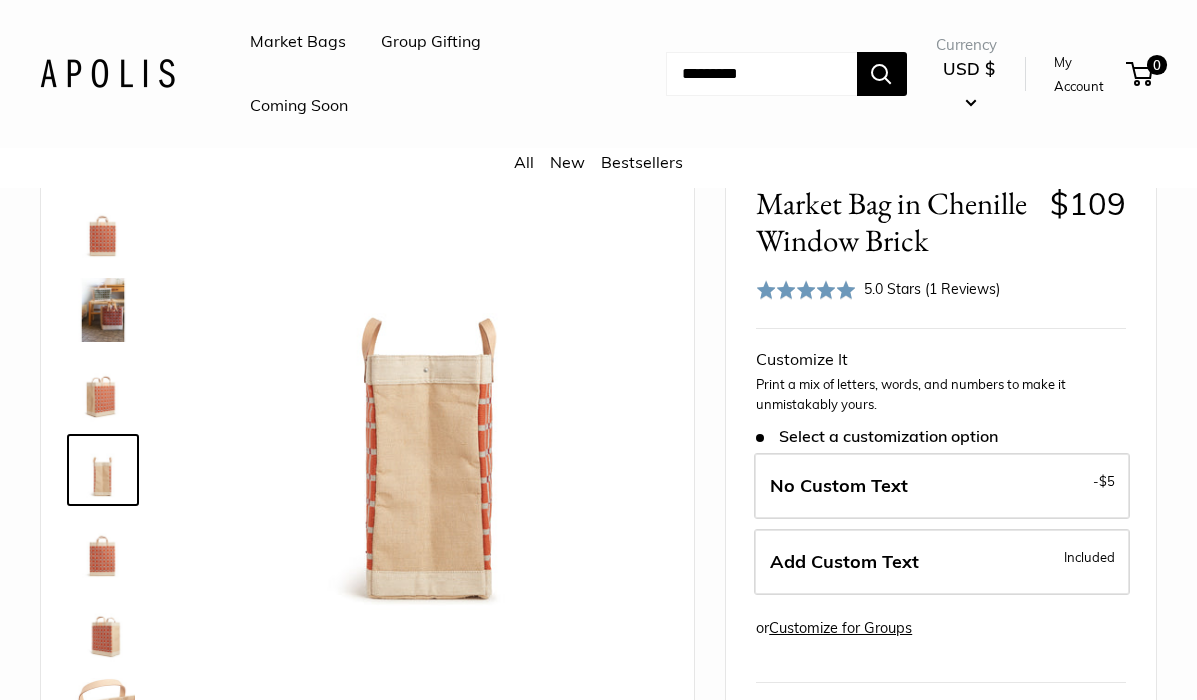 click at bounding box center [103, 550] 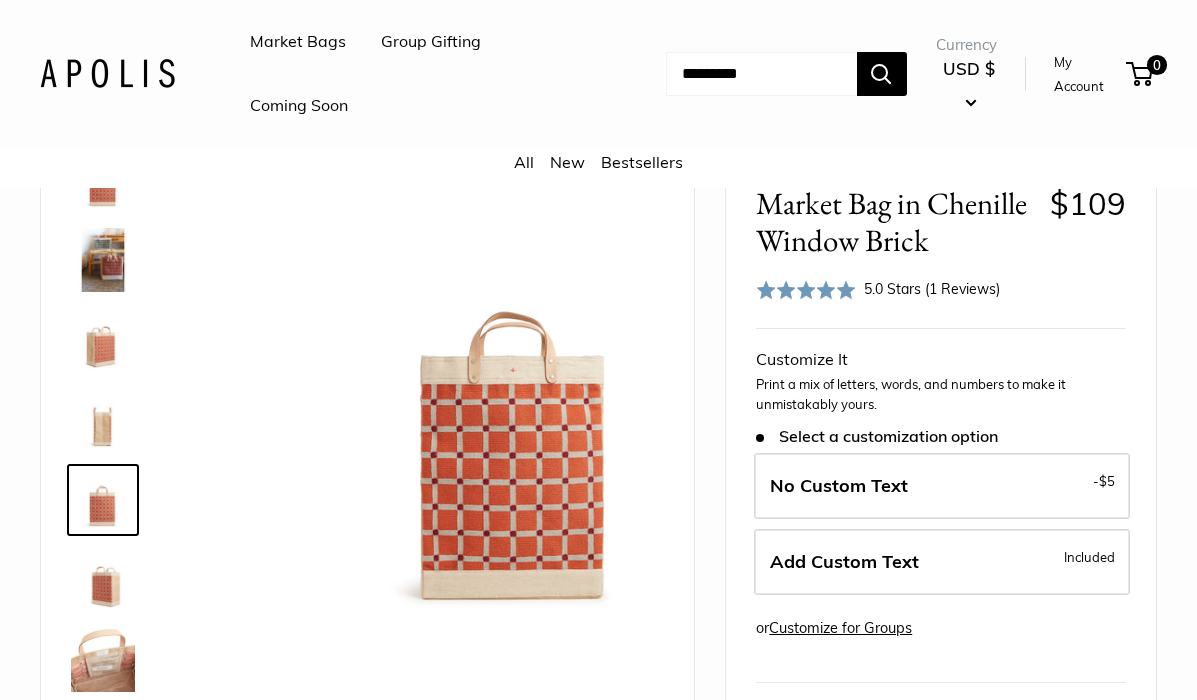 scroll, scrollTop: 208, scrollLeft: 0, axis: vertical 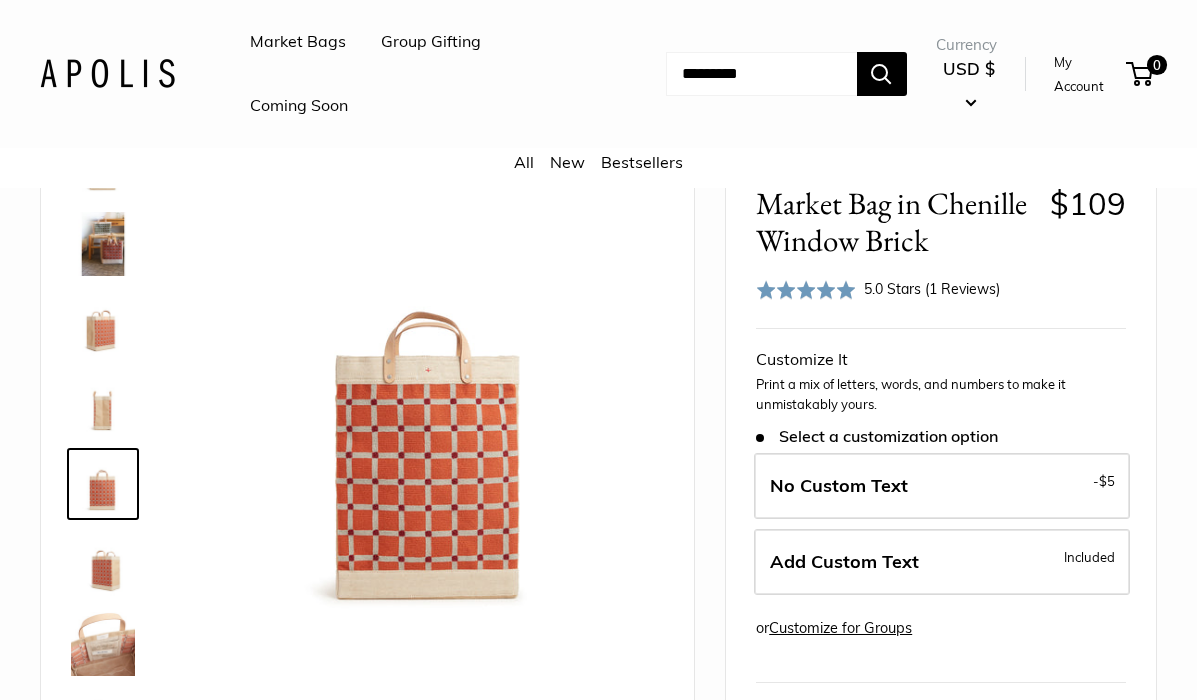 click at bounding box center (103, 564) 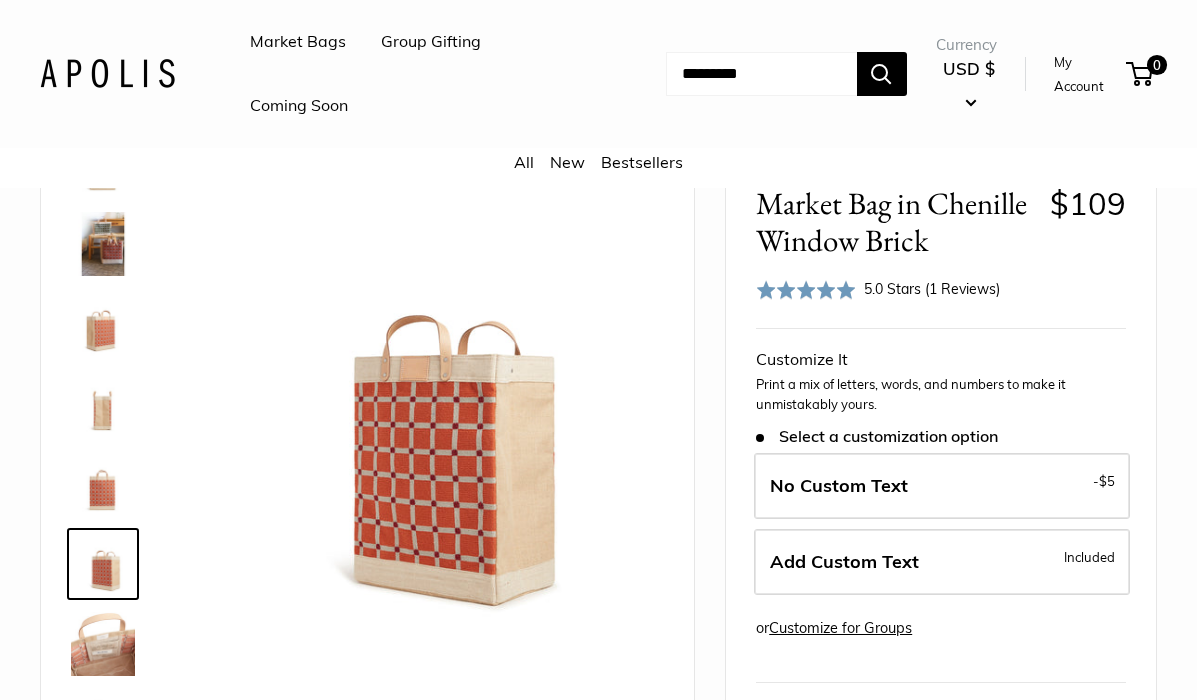click at bounding box center (103, 644) 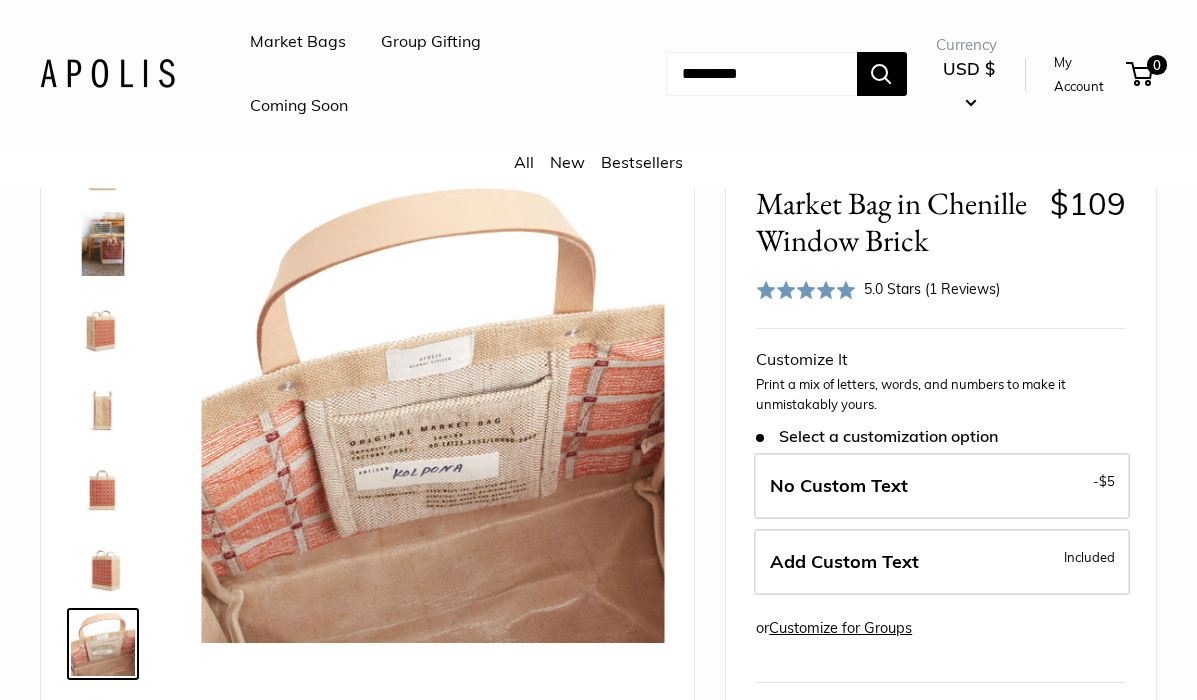 click at bounding box center [103, 404] 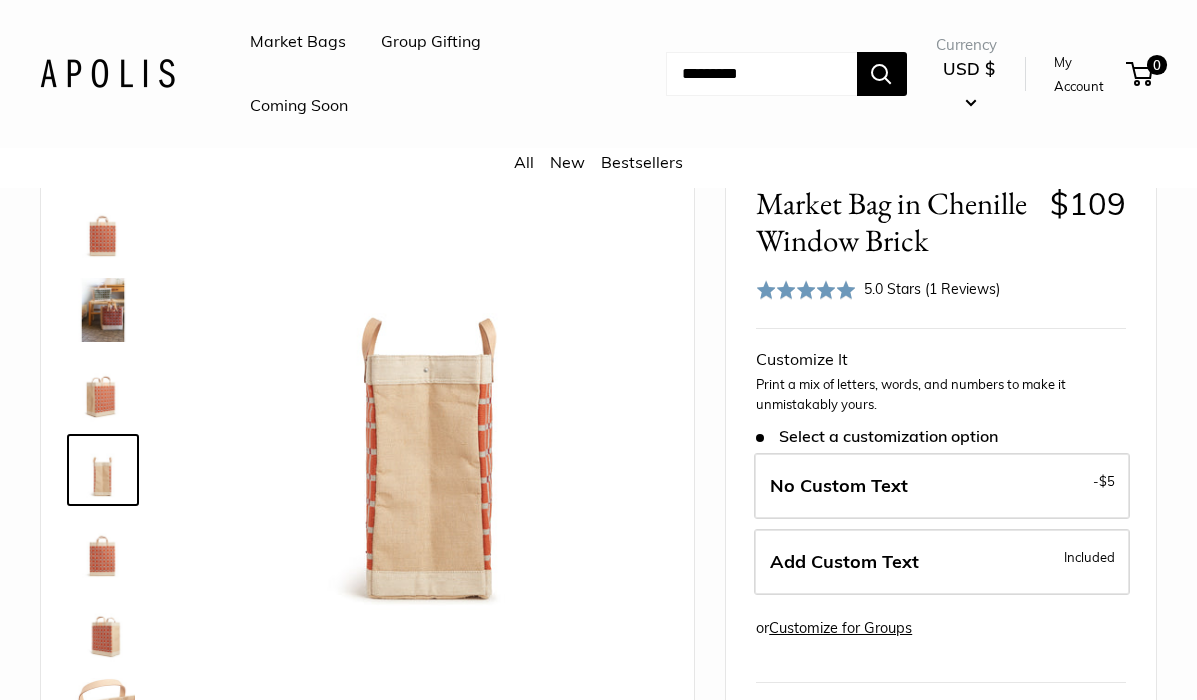 click at bounding box center (103, 310) 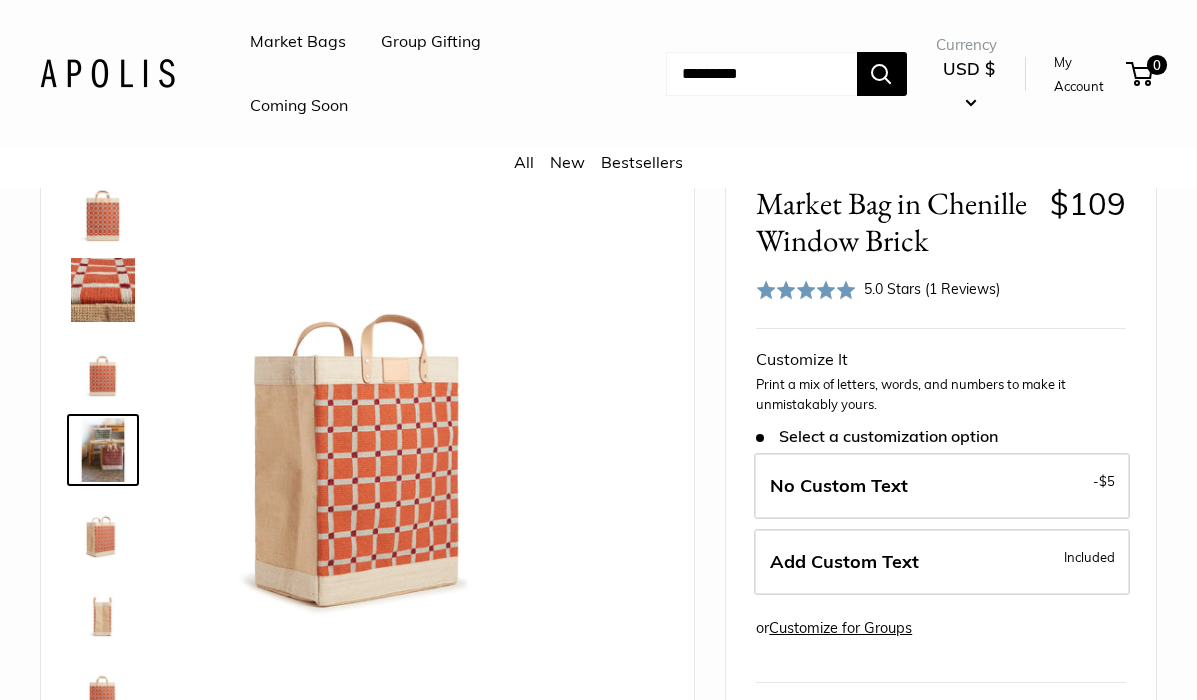 scroll, scrollTop: 0, scrollLeft: 0, axis: both 